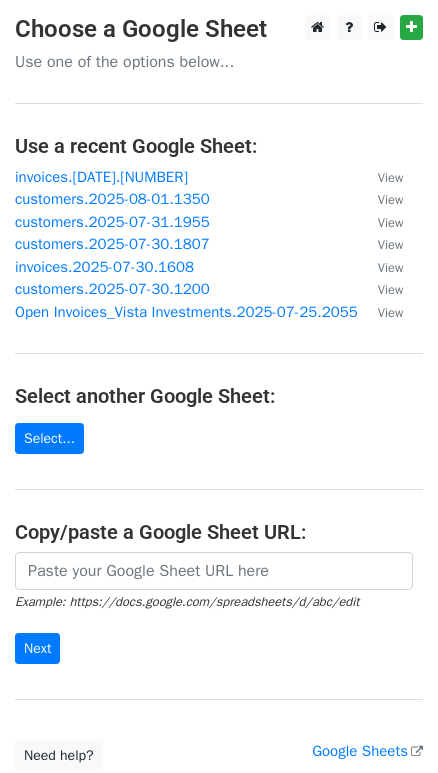 scroll, scrollTop: 0, scrollLeft: 0, axis: both 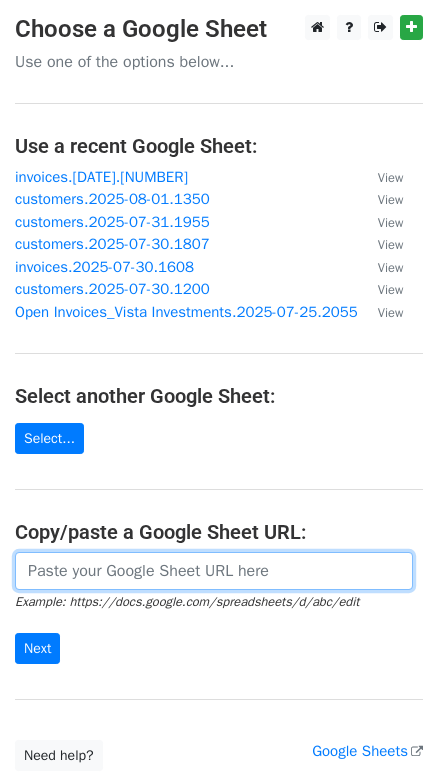 click at bounding box center (214, 571) 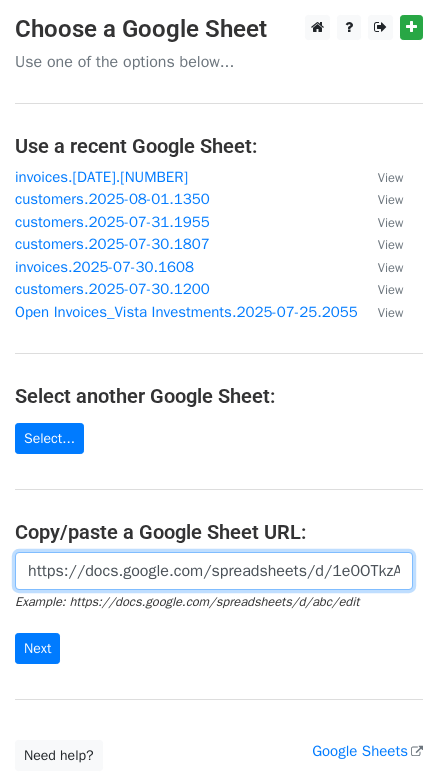 scroll, scrollTop: 0, scrollLeft: 614, axis: horizontal 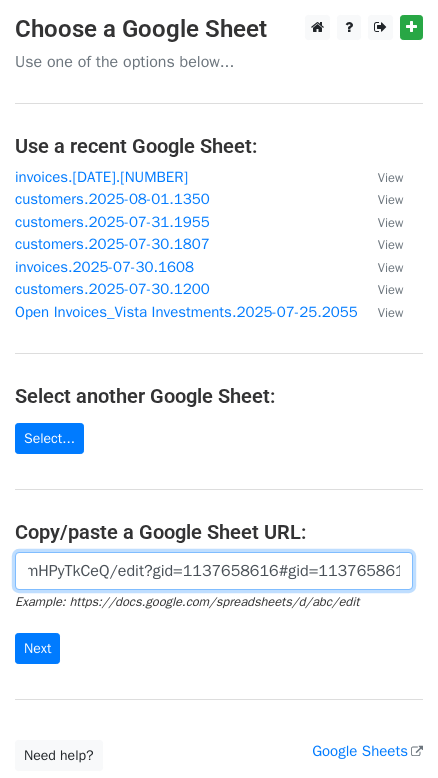 type on "https://docs.google.com/spreadsheets/d/1e0OTkzA6pjkvH2xBYUyQxkM1MZwrZtQBapmHPyTkCeQ/edit?gid=1137658616#gid=1137658616" 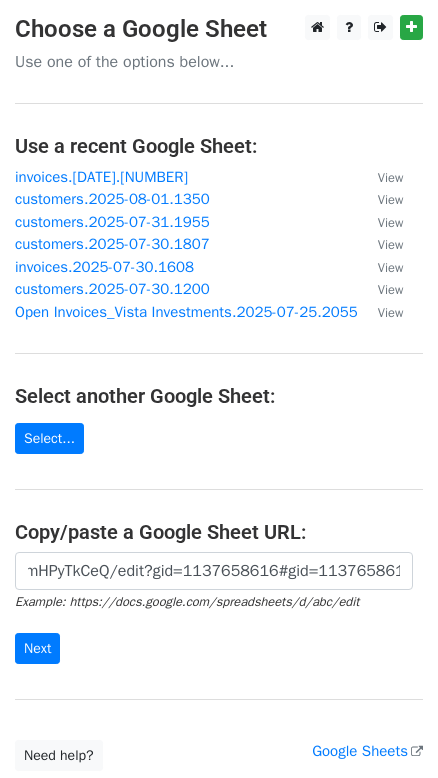 scroll, scrollTop: 0, scrollLeft: 0, axis: both 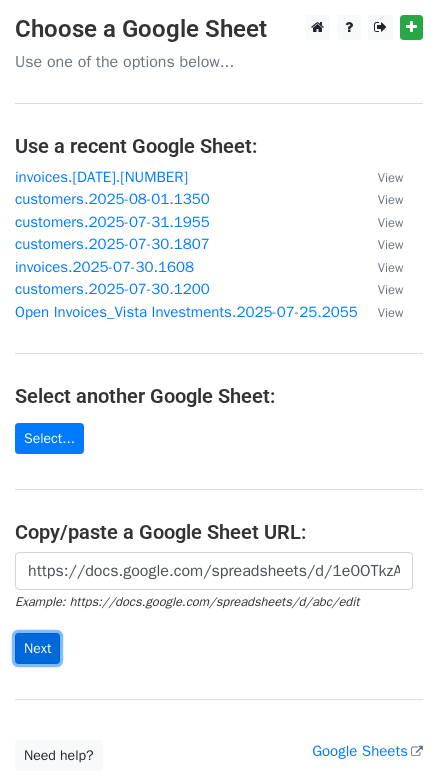 click on "Next" at bounding box center [37, 648] 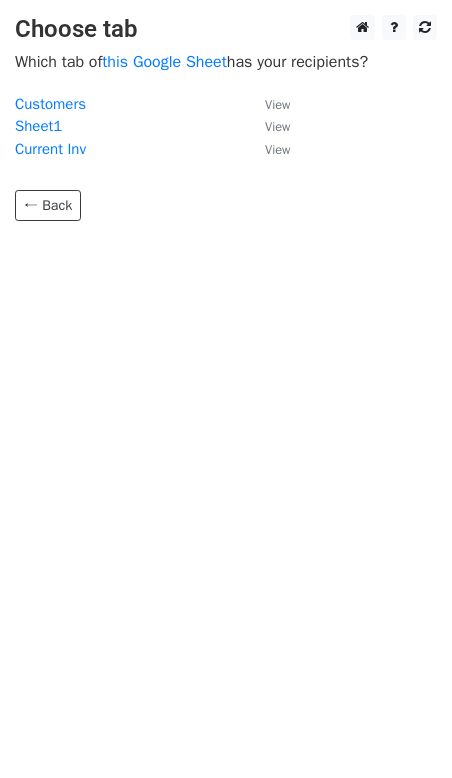 scroll, scrollTop: 0, scrollLeft: 0, axis: both 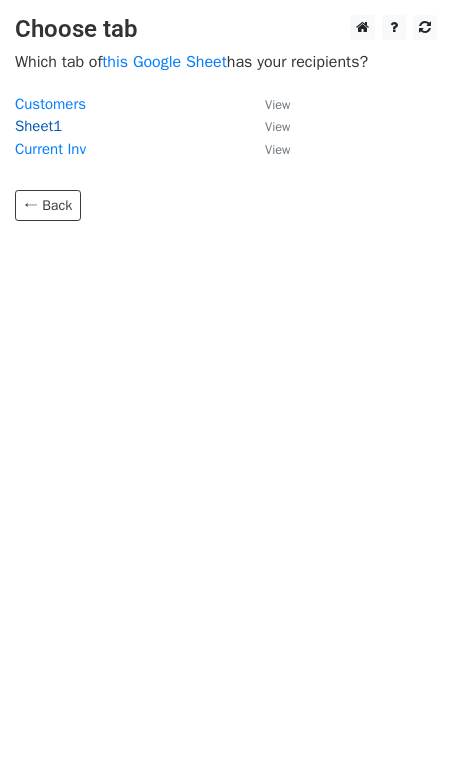 click on "Sheet1" at bounding box center (38, 126) 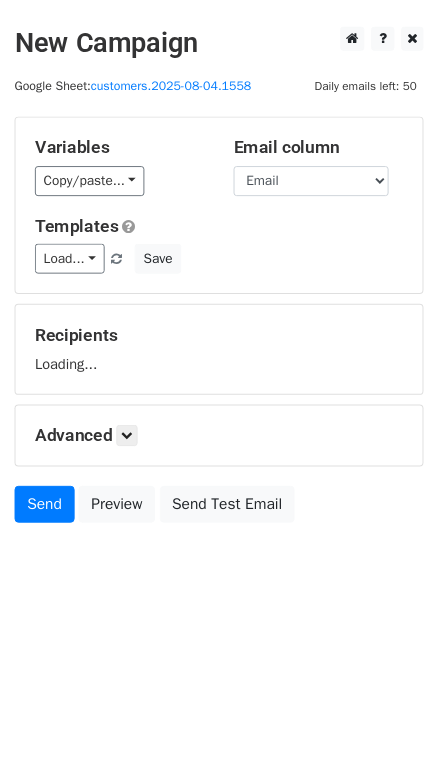 scroll, scrollTop: 0, scrollLeft: 0, axis: both 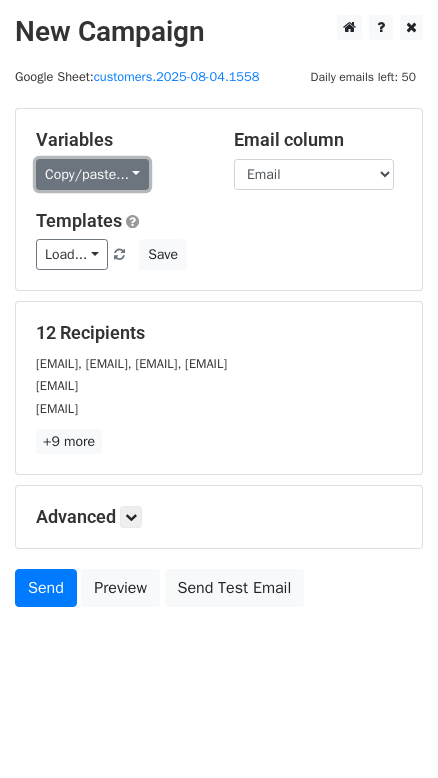 click on "Copy/paste..." at bounding box center [92, 174] 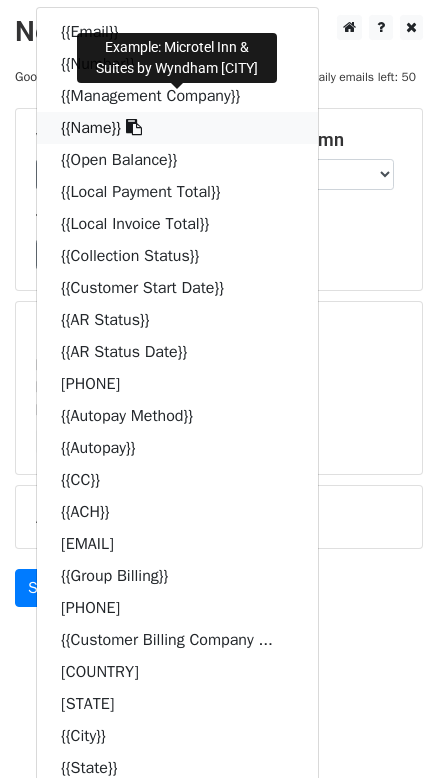 click at bounding box center (134, 127) 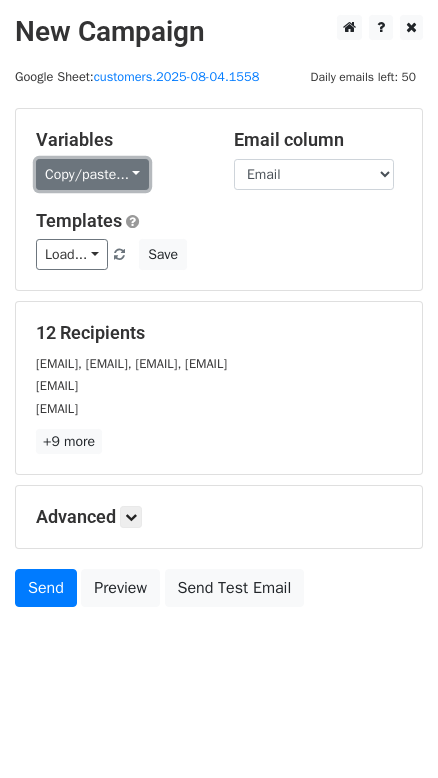 click on "Copy/paste..." at bounding box center (92, 174) 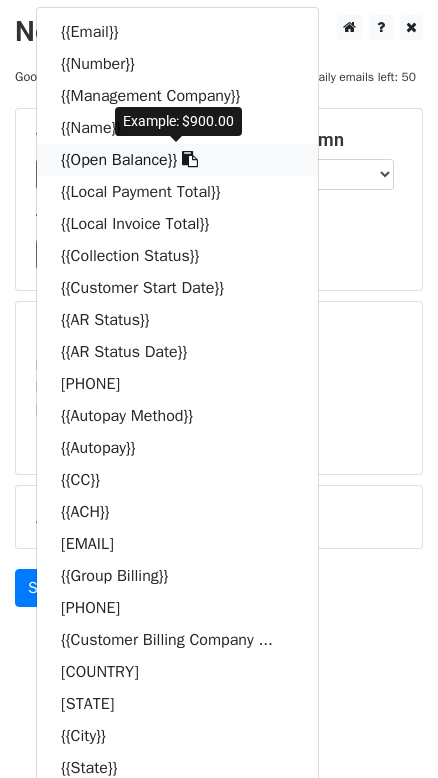 click at bounding box center [190, 159] 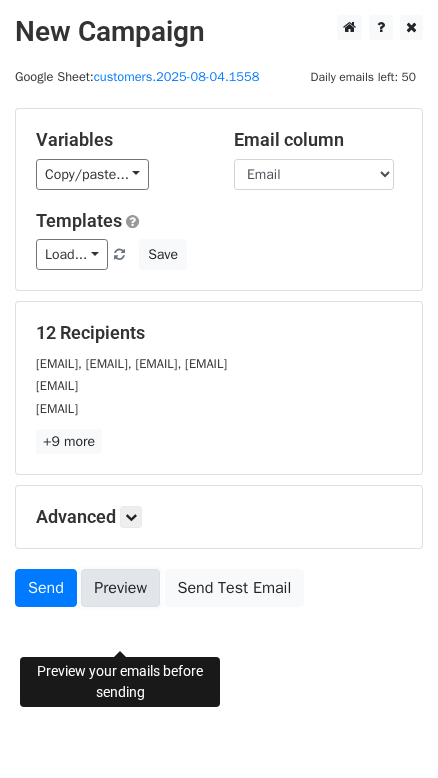 click on "Preview" at bounding box center [120, 588] 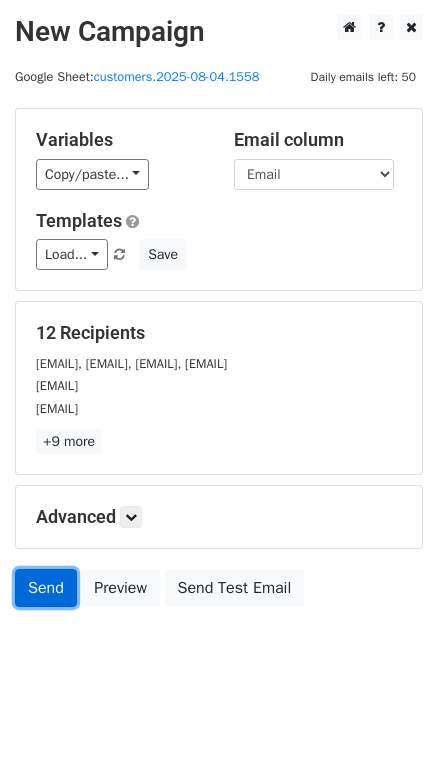 click on "Send" at bounding box center [46, 588] 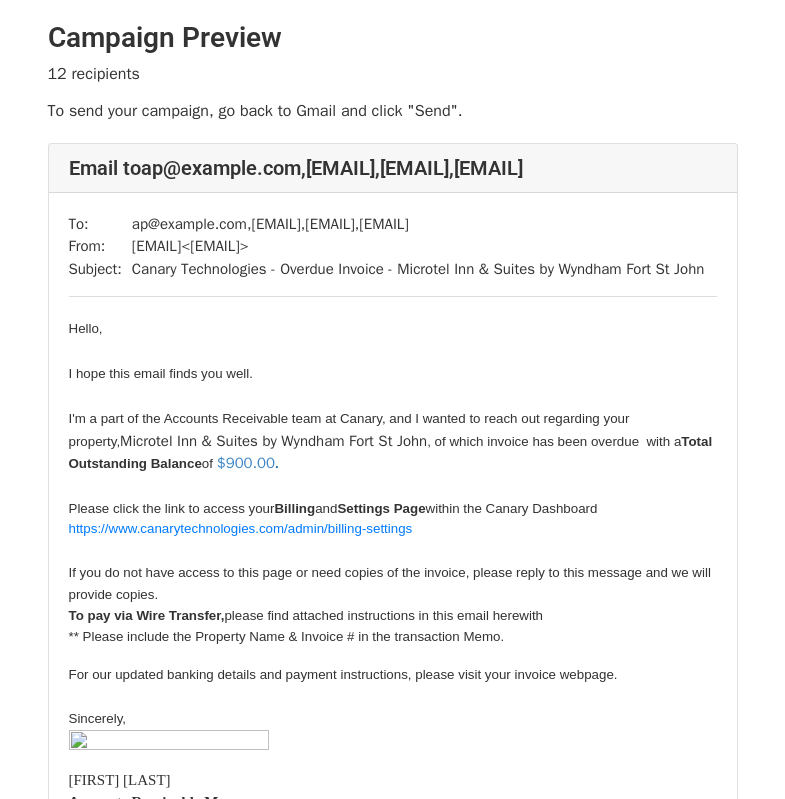 scroll, scrollTop: 0, scrollLeft: 0, axis: both 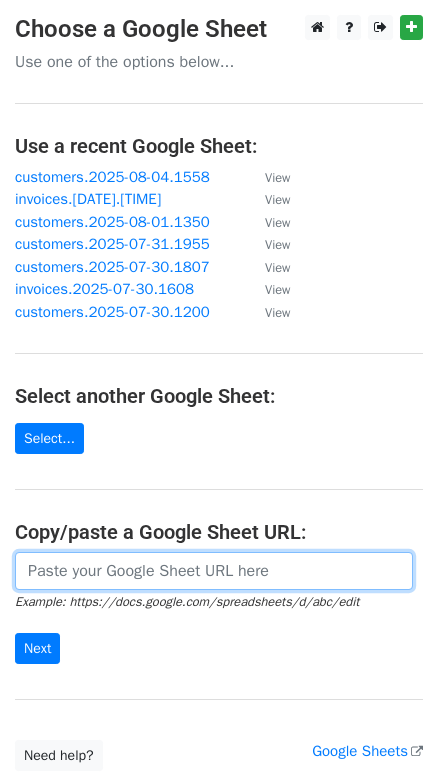 click at bounding box center (214, 571) 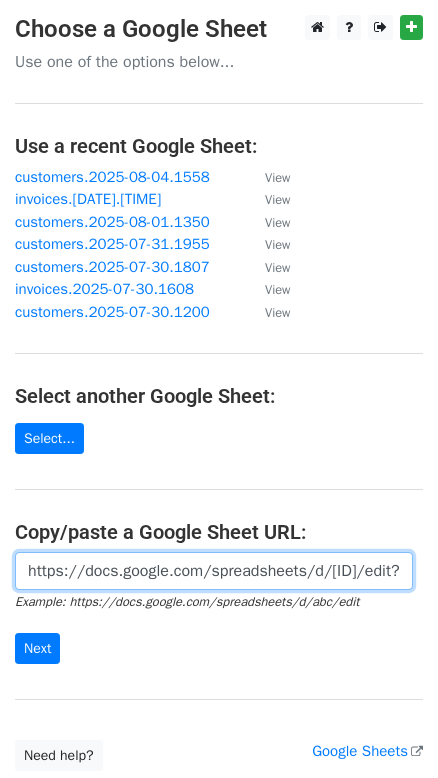 scroll, scrollTop: 0, scrollLeft: 614, axis: horizontal 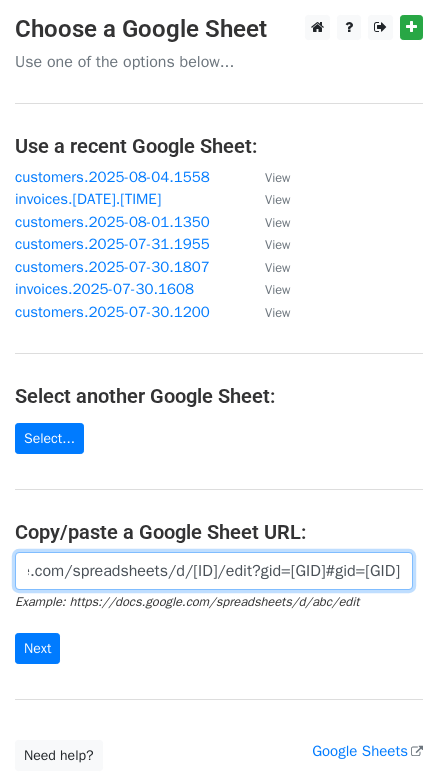type on "https://docs.google.com/spreadsheets/d/1e0OTkzA6pjkvH2xBYUyQxkM1MZwrZtQBapmHPyTkCeQ/edit?gid=1266138591#gid=1266138591" 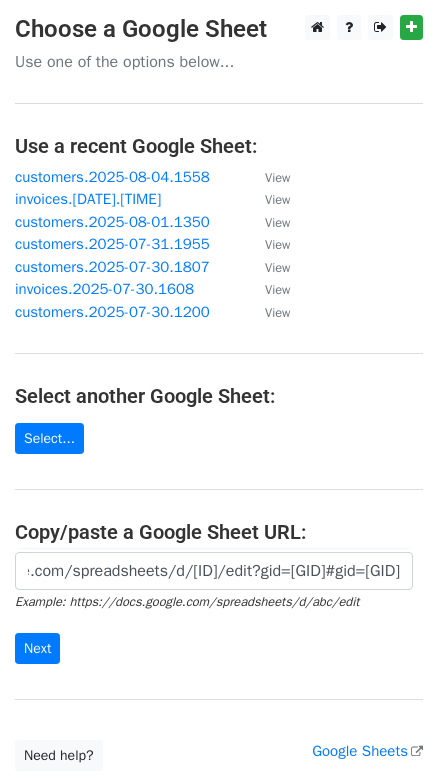 scroll, scrollTop: 0, scrollLeft: 0, axis: both 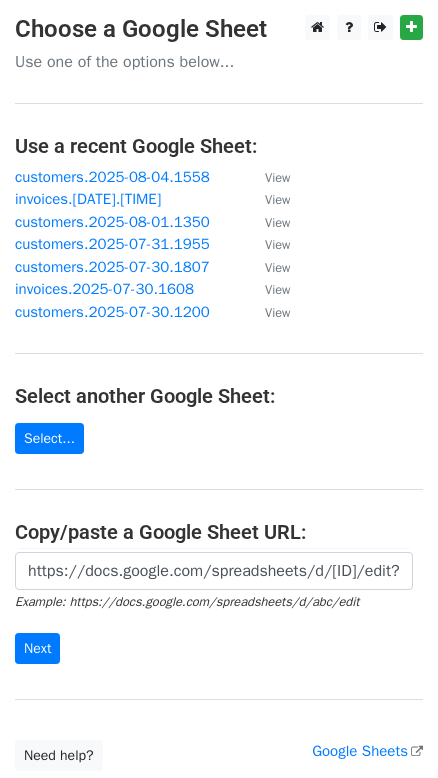 click on "https://docs.google.com/spreadsheets/d/1e0OTkzA6pjkvH2xBYUyQxkM1MZwrZtQBapmHPyTkCeQ/edit?gid=1266138591#gid=1266138591
Example:
https://docs.google.com/spreadsheets/d/abc/edit
Next" at bounding box center (219, 608) 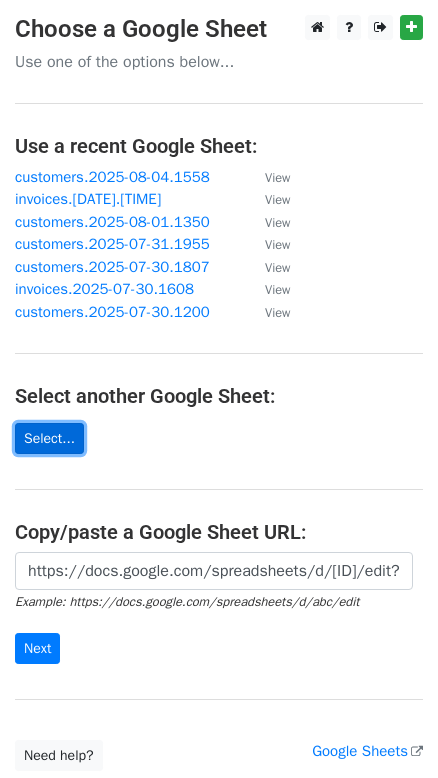 click on "Select..." at bounding box center [49, 438] 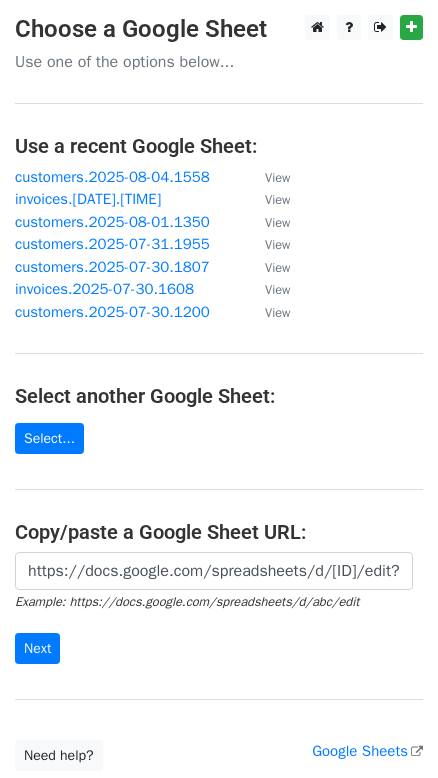 click on "https://docs.google.com/spreadsheets/d/1e0OTkzA6pjkvH2xBYUyQxkM1MZwrZtQBapmHPyTkCeQ/edit?gid=1266138591#gid=1266138591
Example:
https://docs.google.com/spreadsheets/d/abc/edit
Next" at bounding box center (219, 618) 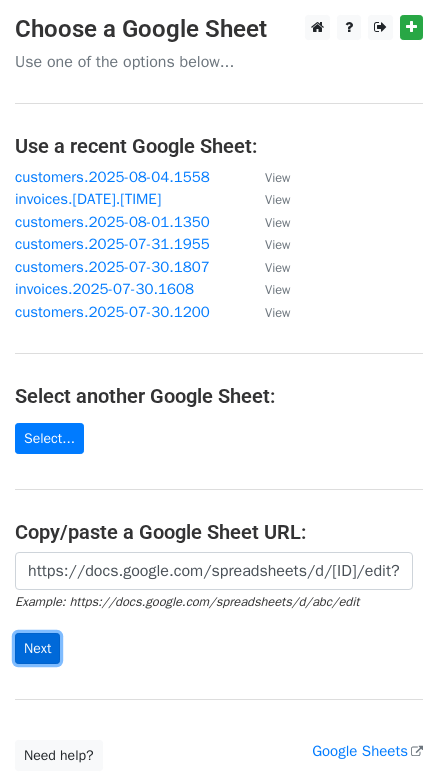 click on "Next" at bounding box center [37, 648] 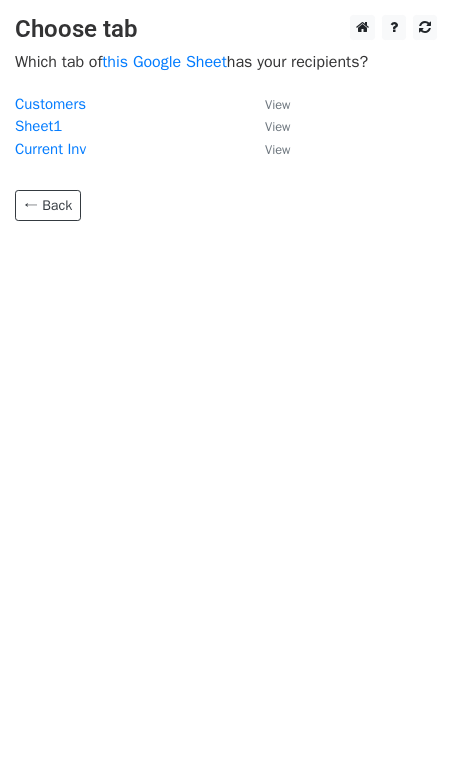 scroll, scrollTop: 0, scrollLeft: 0, axis: both 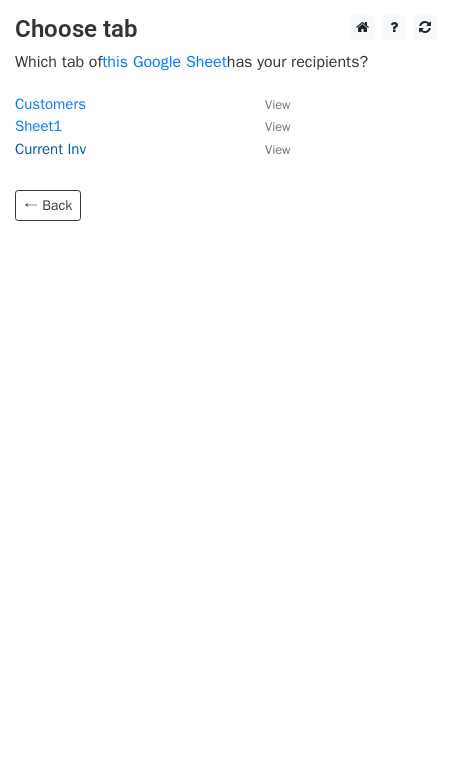 click on "Current Inv" at bounding box center [50, 149] 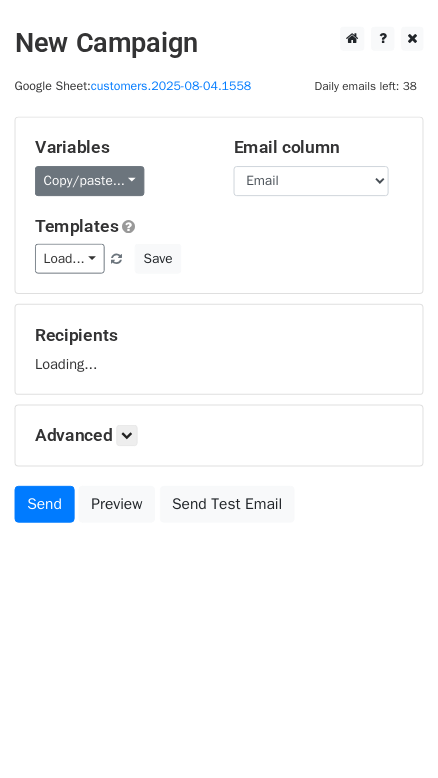 scroll, scrollTop: 0, scrollLeft: 0, axis: both 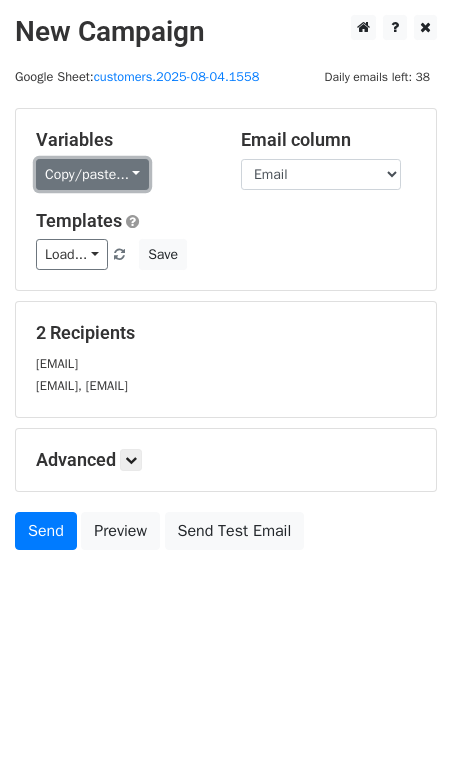 click on "Copy/paste..." at bounding box center [92, 174] 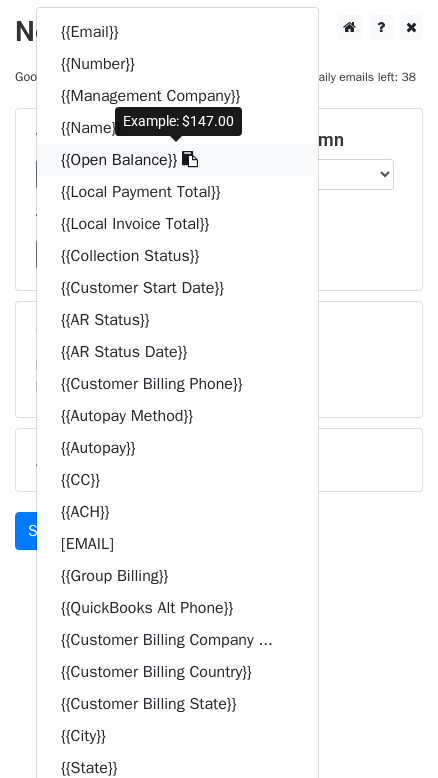 click at bounding box center [190, 159] 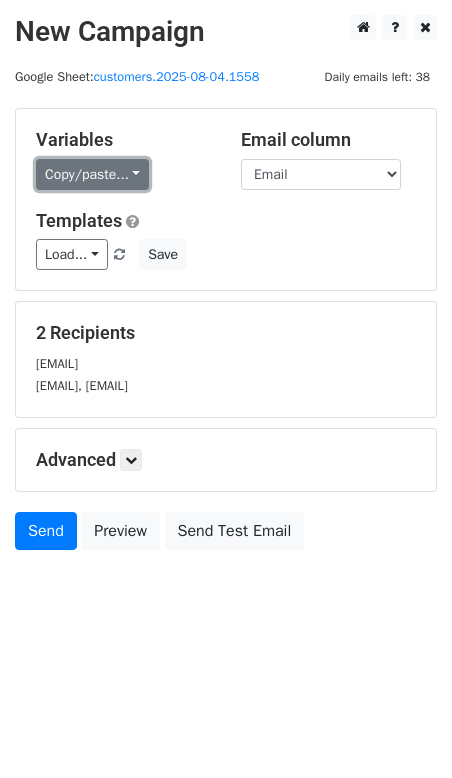 click on "Copy/paste..." at bounding box center [92, 174] 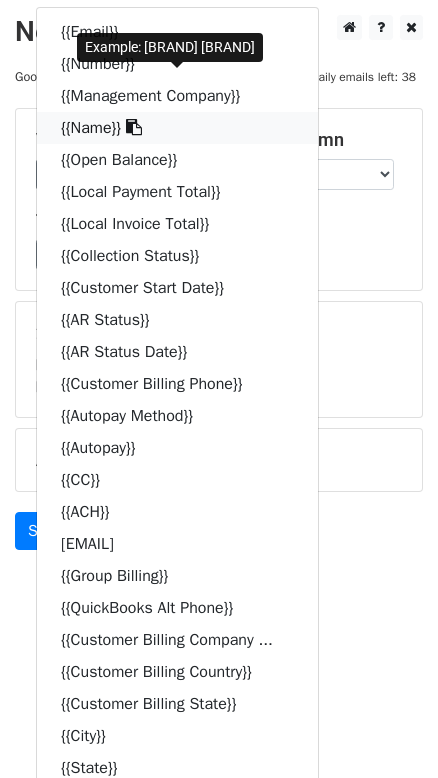 click at bounding box center (134, 127) 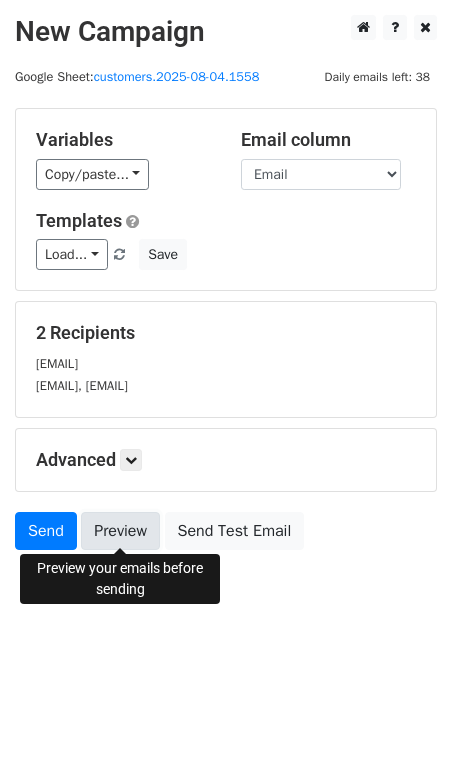 click on "Preview" at bounding box center (120, 531) 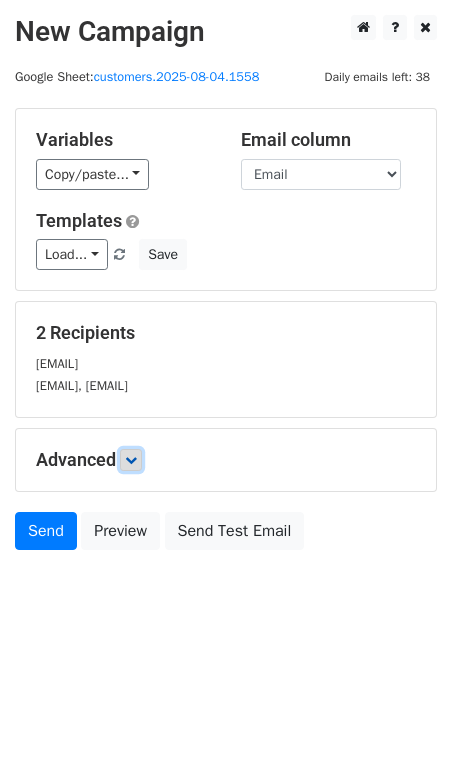 click at bounding box center (131, 460) 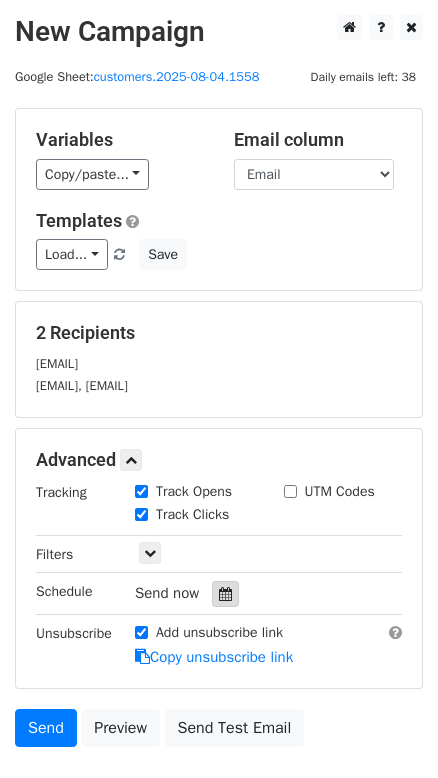 click at bounding box center (225, 594) 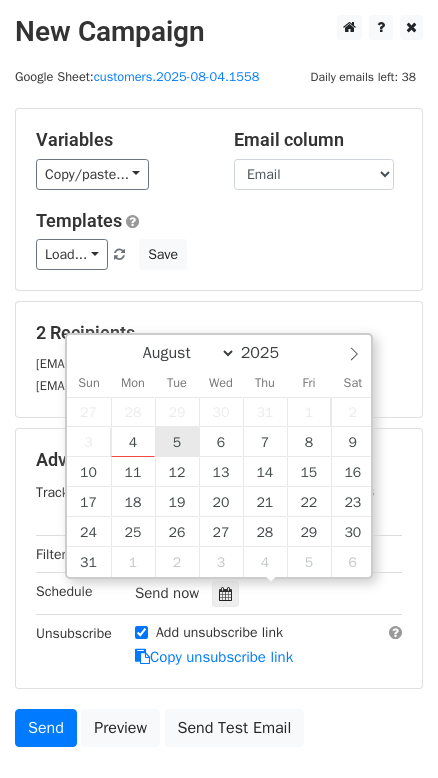 type on "2025-08-05 12:00" 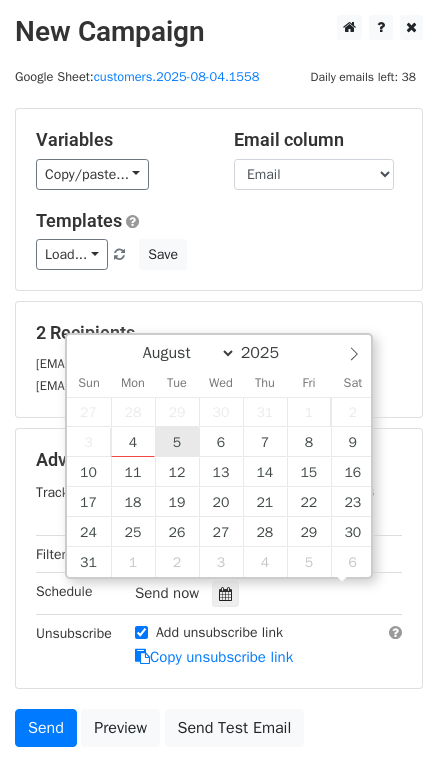 scroll, scrollTop: 0, scrollLeft: 0, axis: both 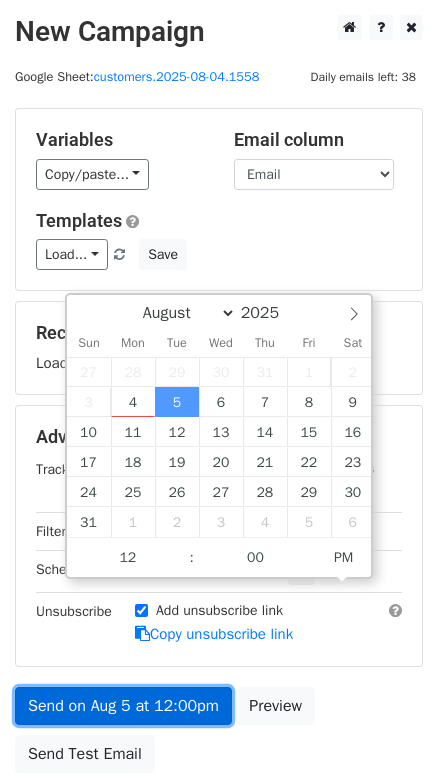 click on "Send on Aug 5 at 12:00pm" at bounding box center [123, 706] 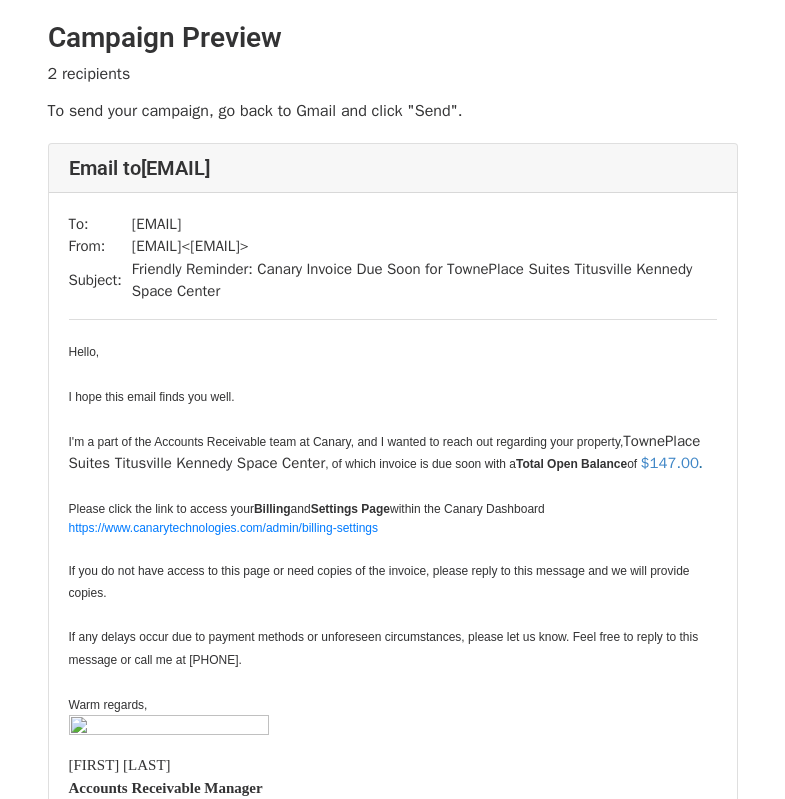 scroll, scrollTop: 0, scrollLeft: 0, axis: both 